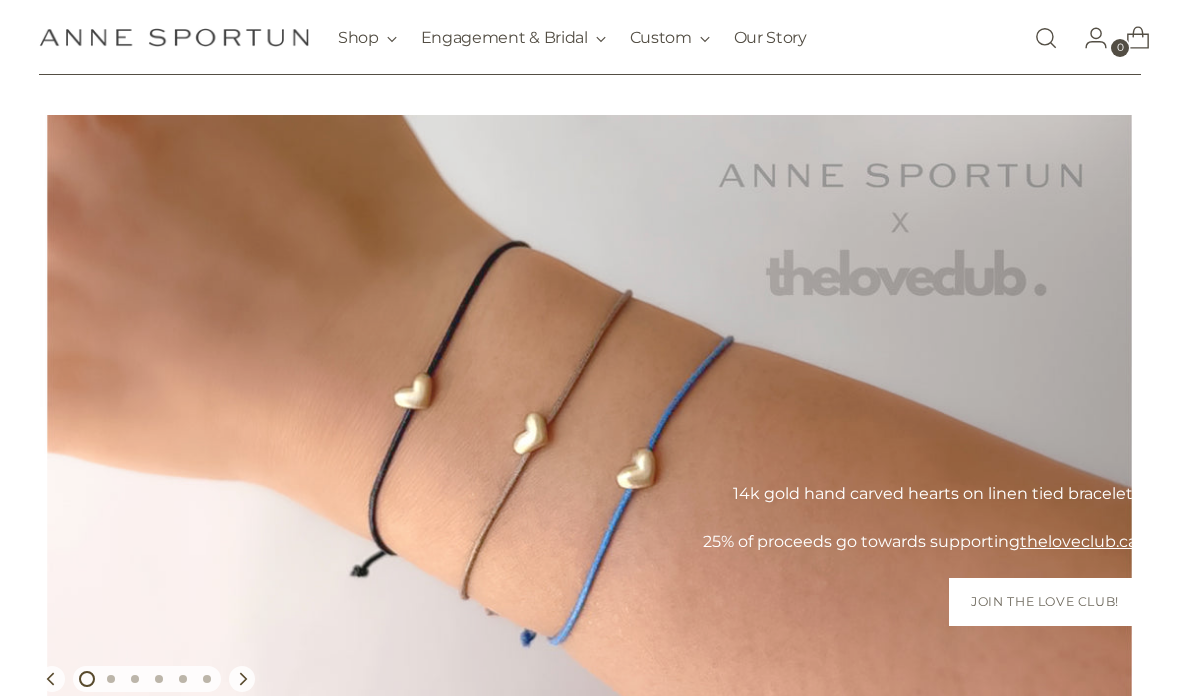 scroll, scrollTop: 46, scrollLeft: 0, axis: vertical 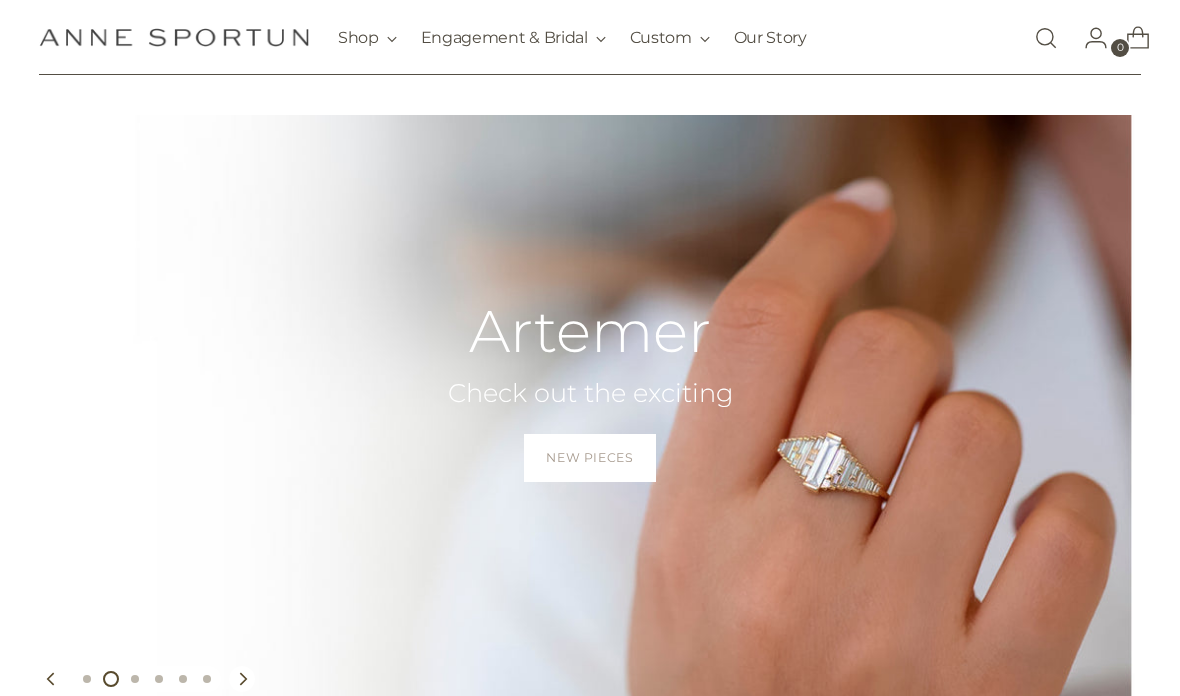 click at bounding box center (242, 679) 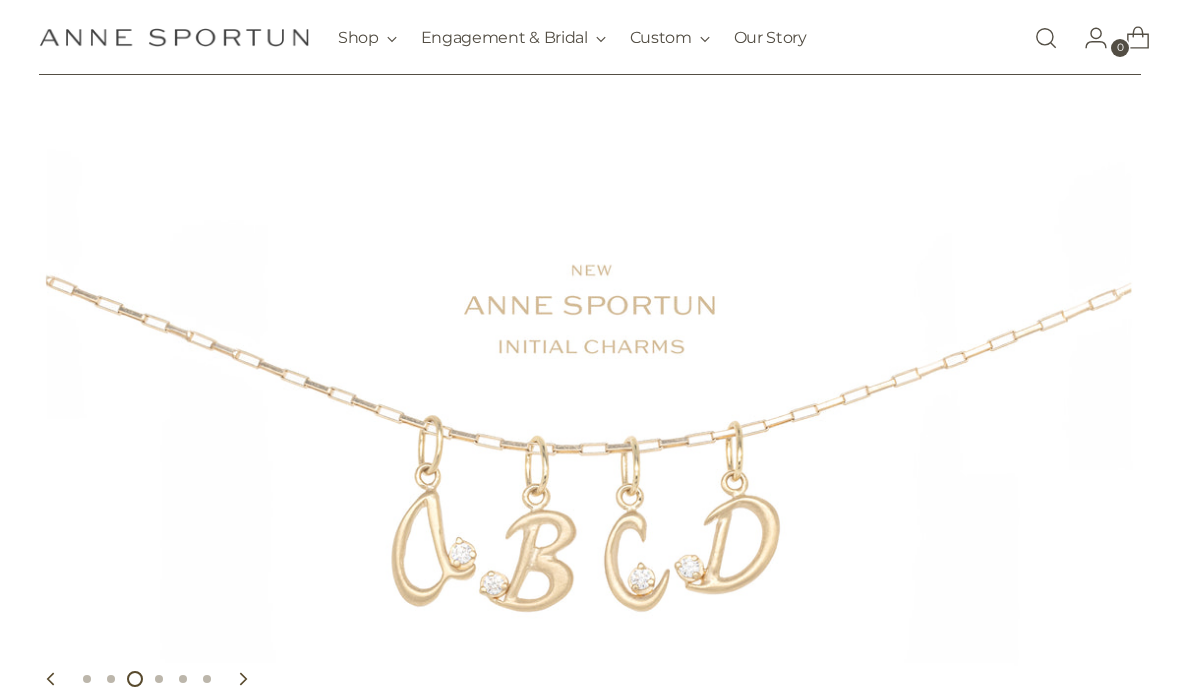 click at bounding box center (242, 679) 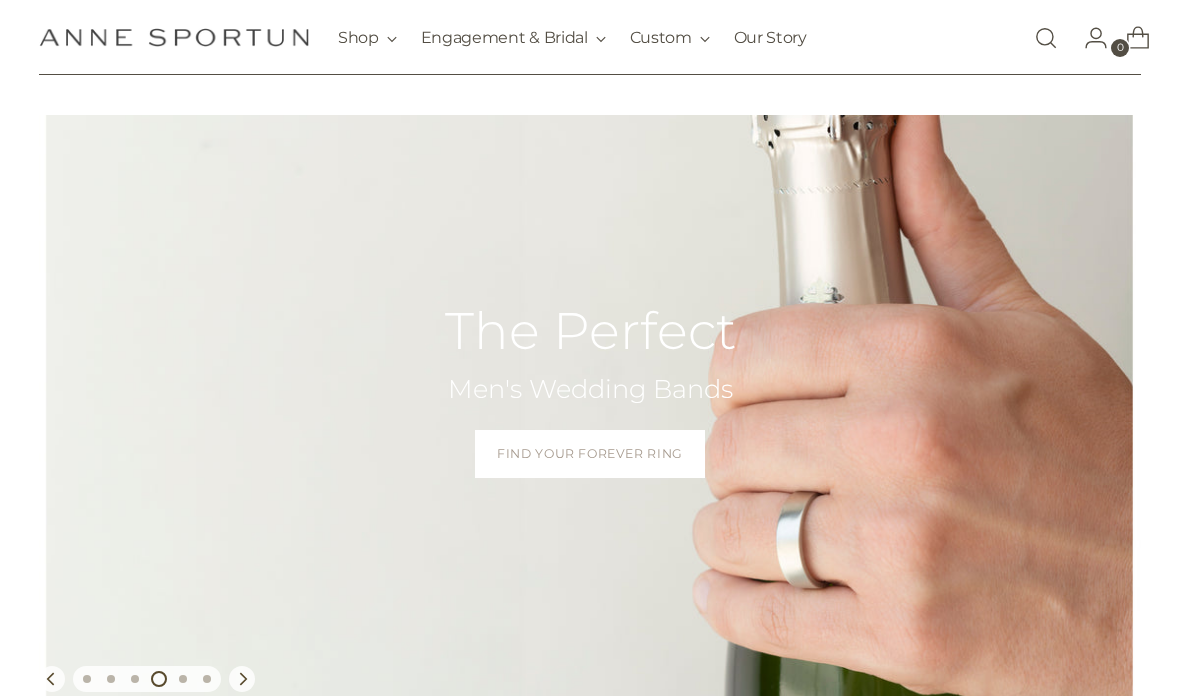 click at bounding box center (242, 679) 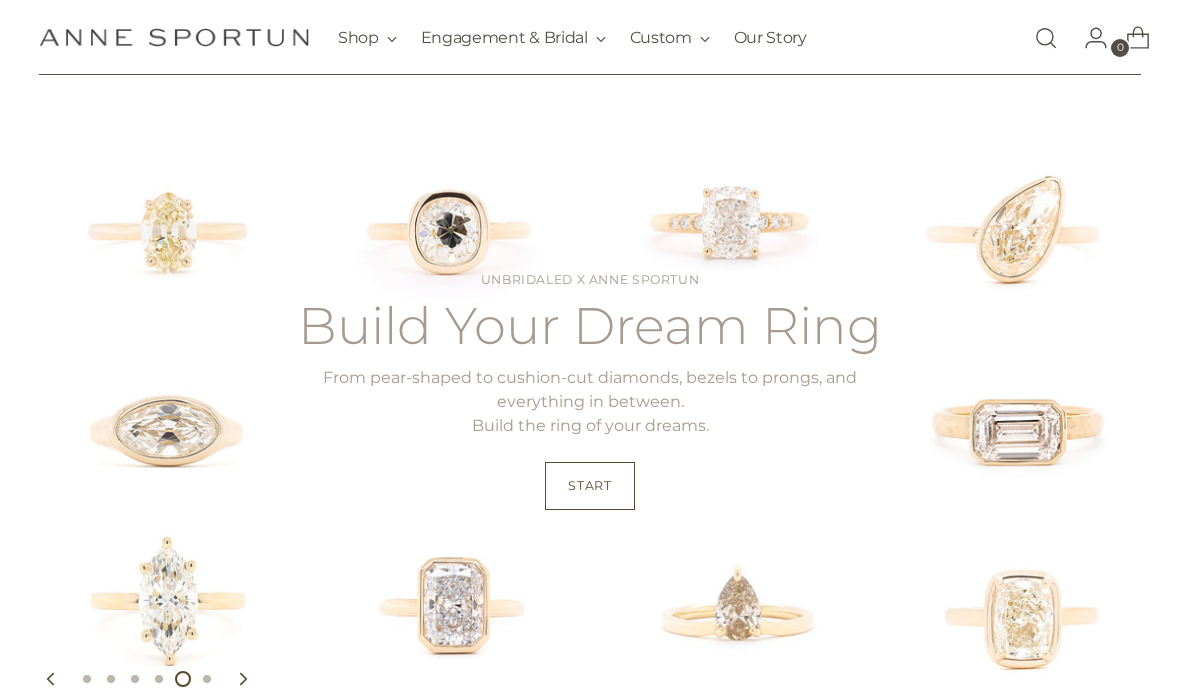 click 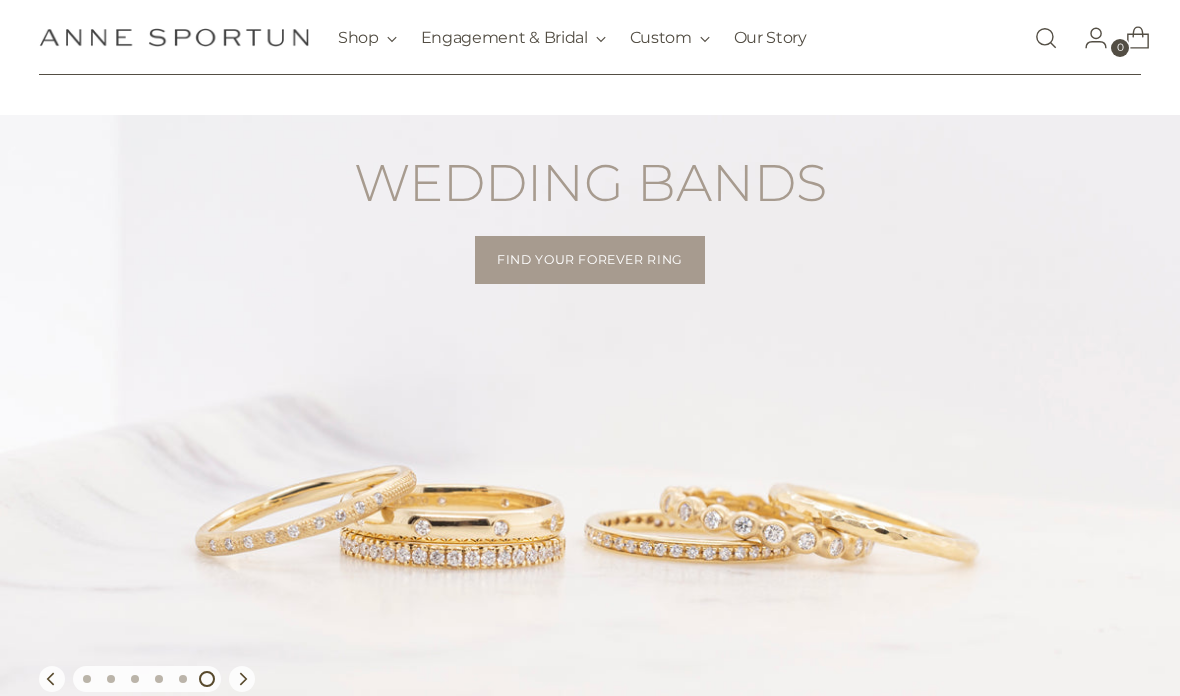 click at bounding box center (242, 679) 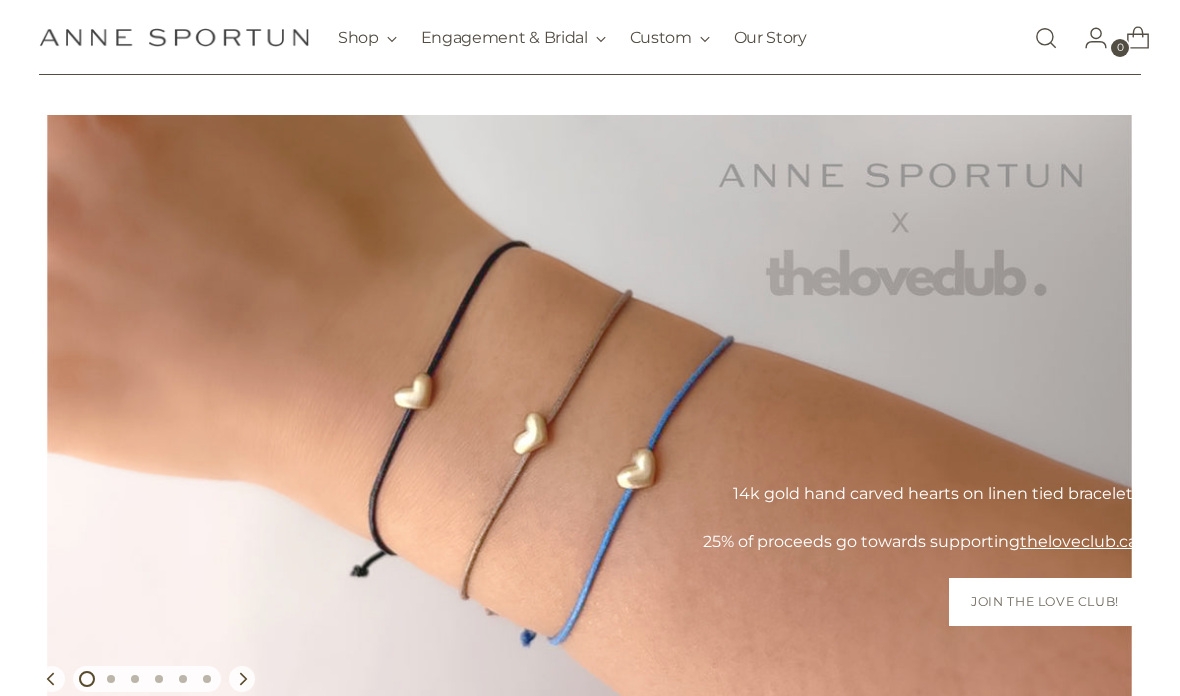 click at bounding box center [590, 419] 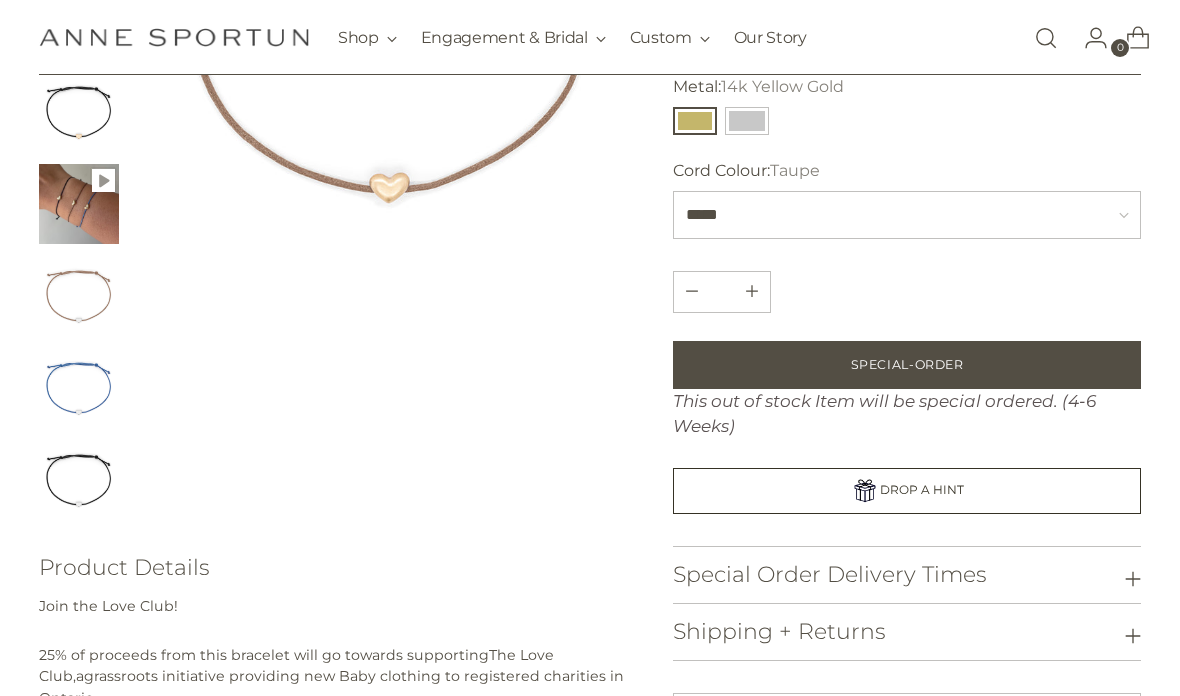 scroll, scrollTop: 398, scrollLeft: 0, axis: vertical 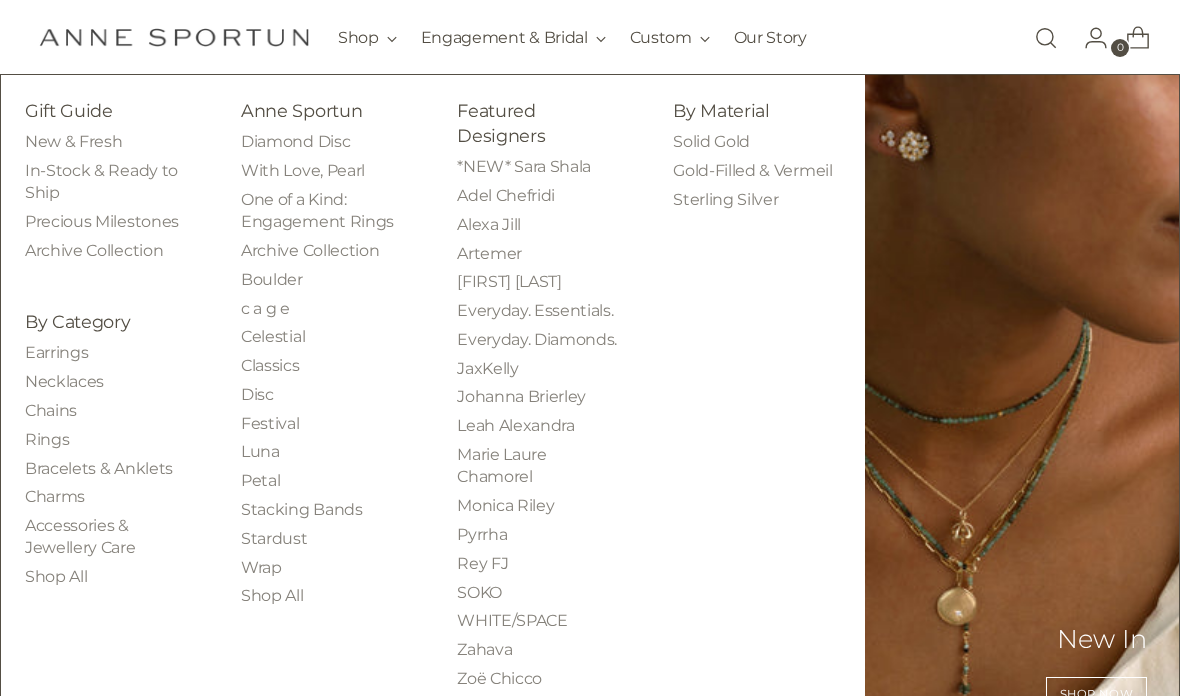 click on "Necklaces" at bounding box center [64, 381] 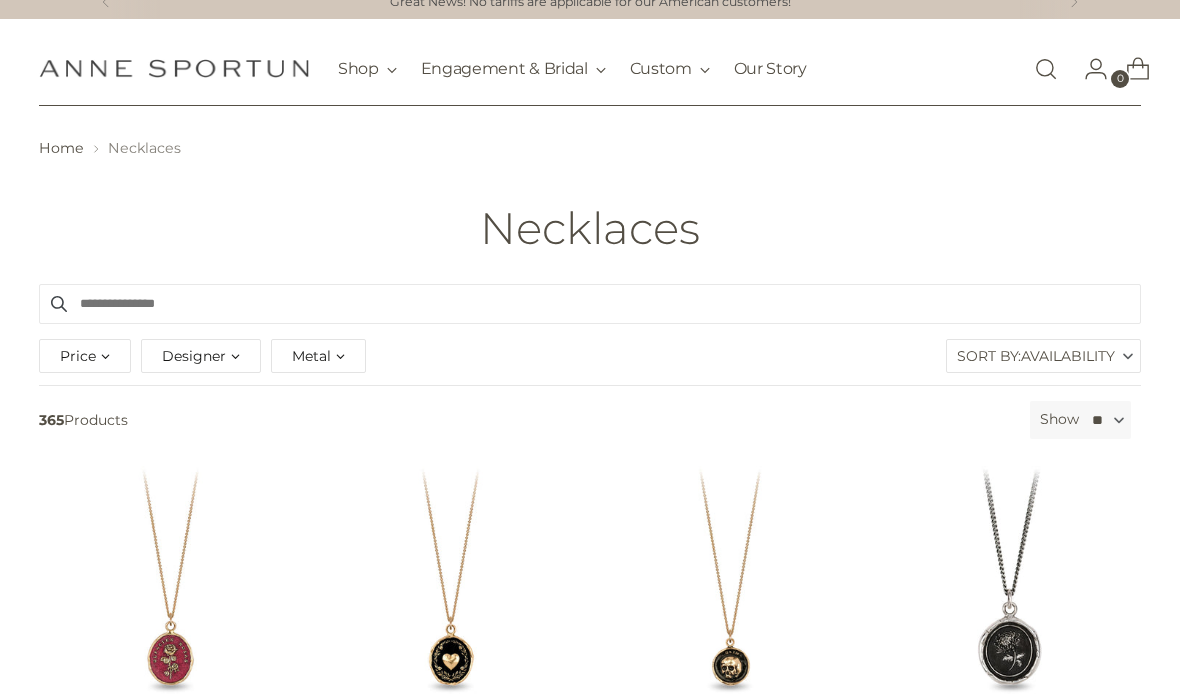 scroll, scrollTop: 0, scrollLeft: 0, axis: both 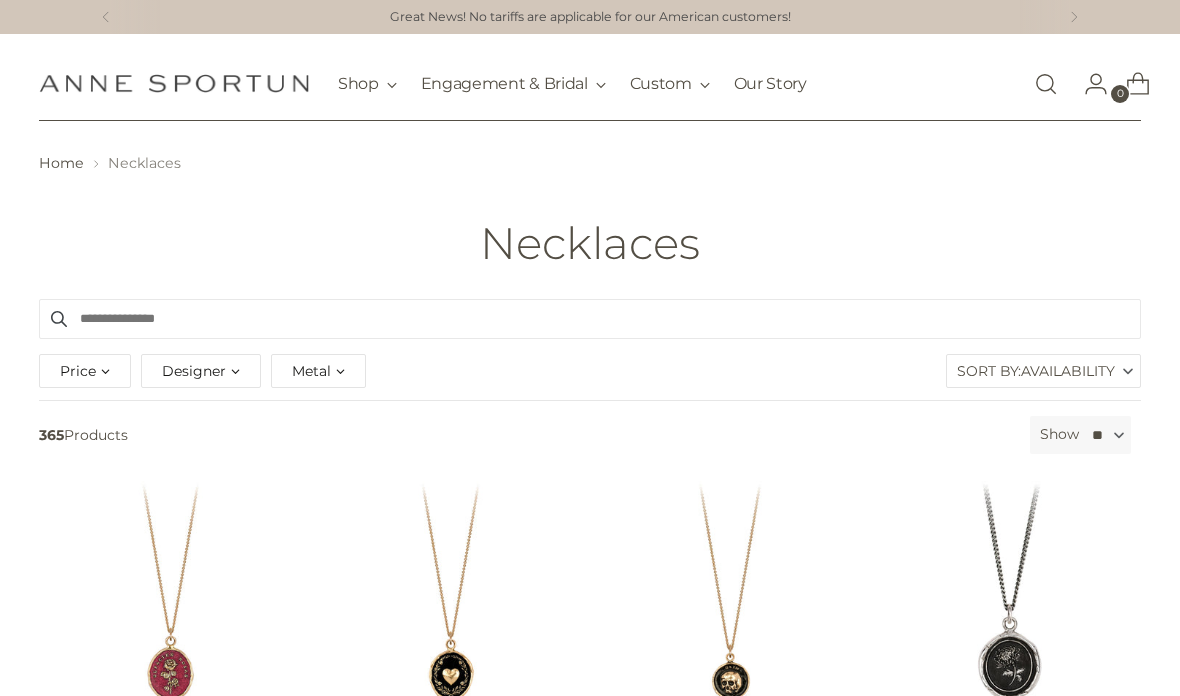 click on "Price" at bounding box center [78, 371] 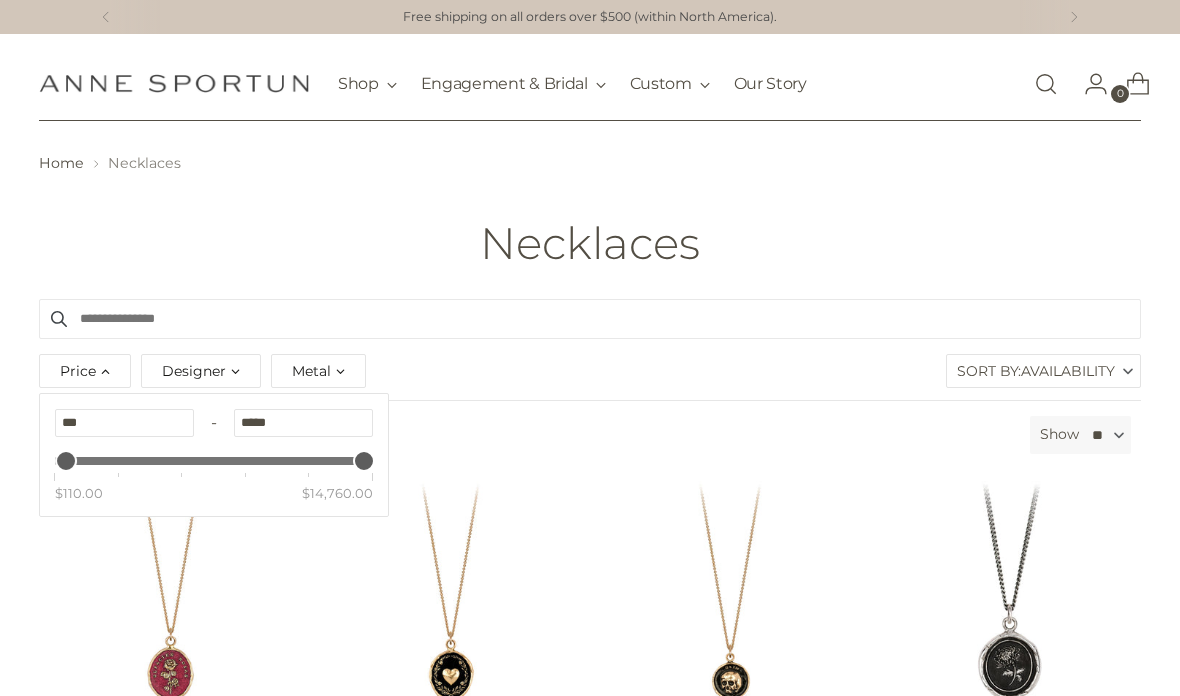 click on "Price" at bounding box center (78, 371) 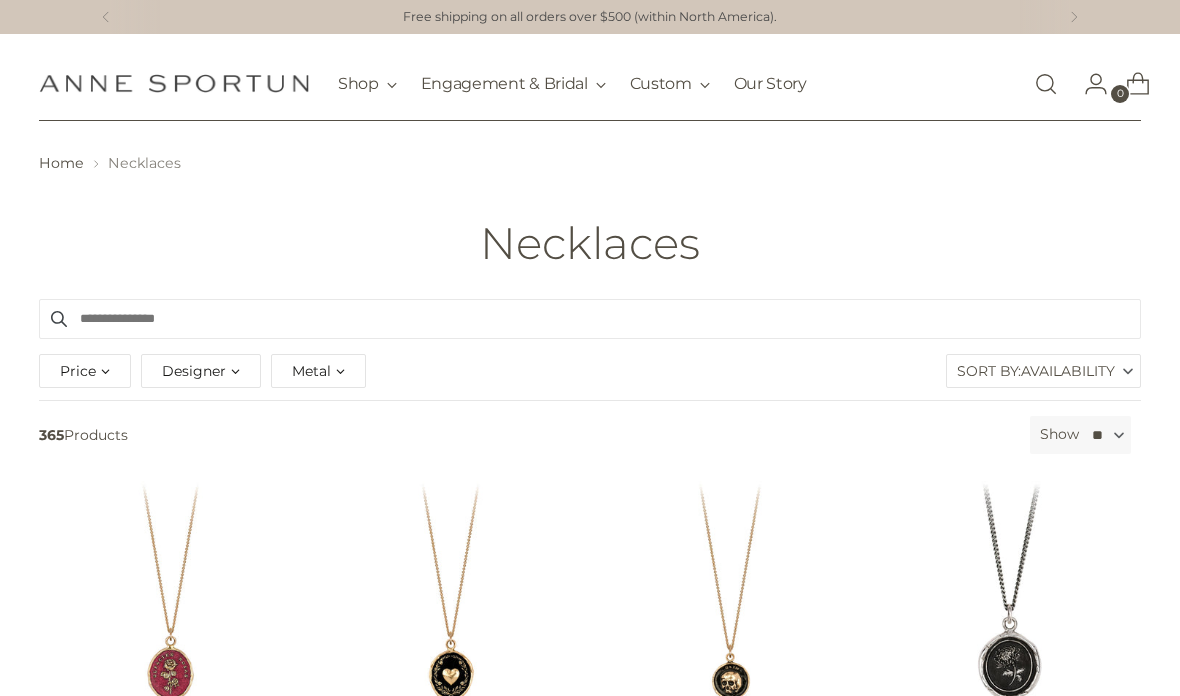 click on "Sort By:  Availability" at bounding box center [1043, 371] 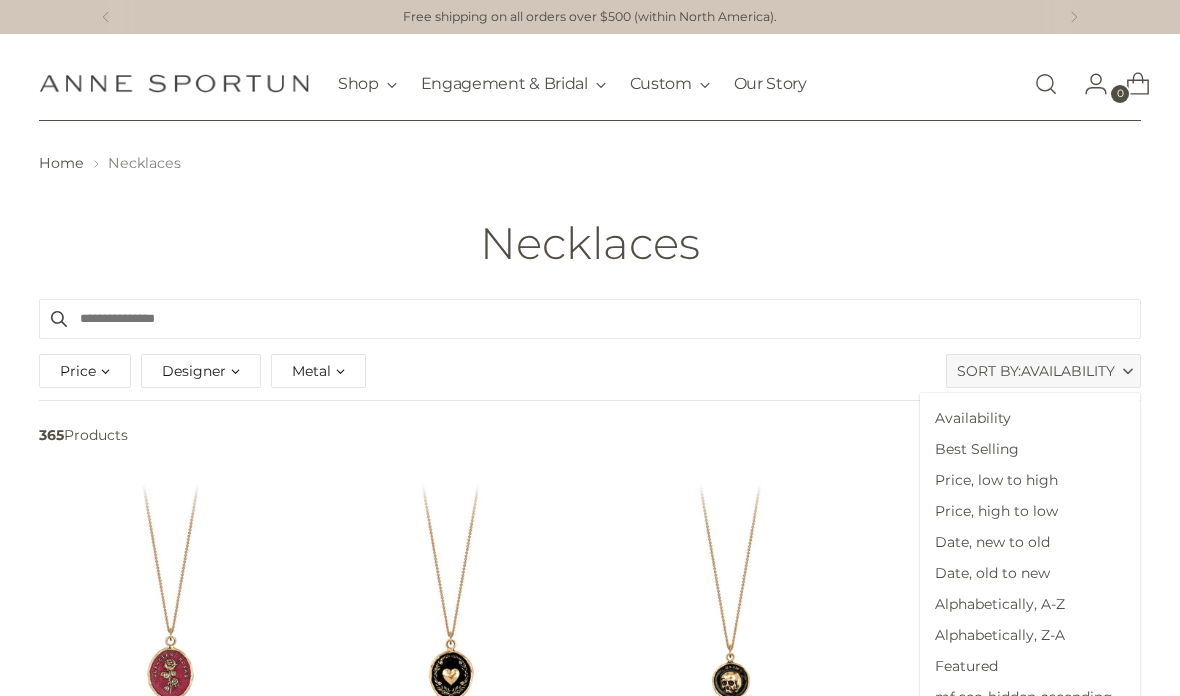 click on "Price, low to high" at bounding box center (1030, 480) 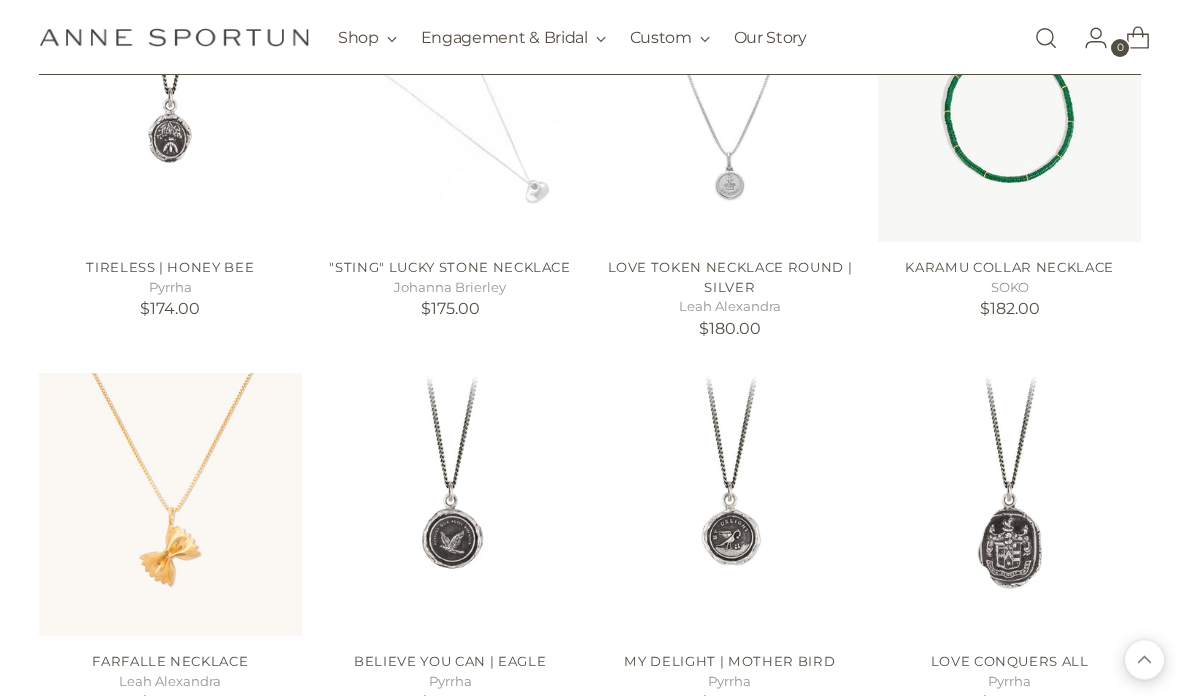 scroll, scrollTop: 1279, scrollLeft: 0, axis: vertical 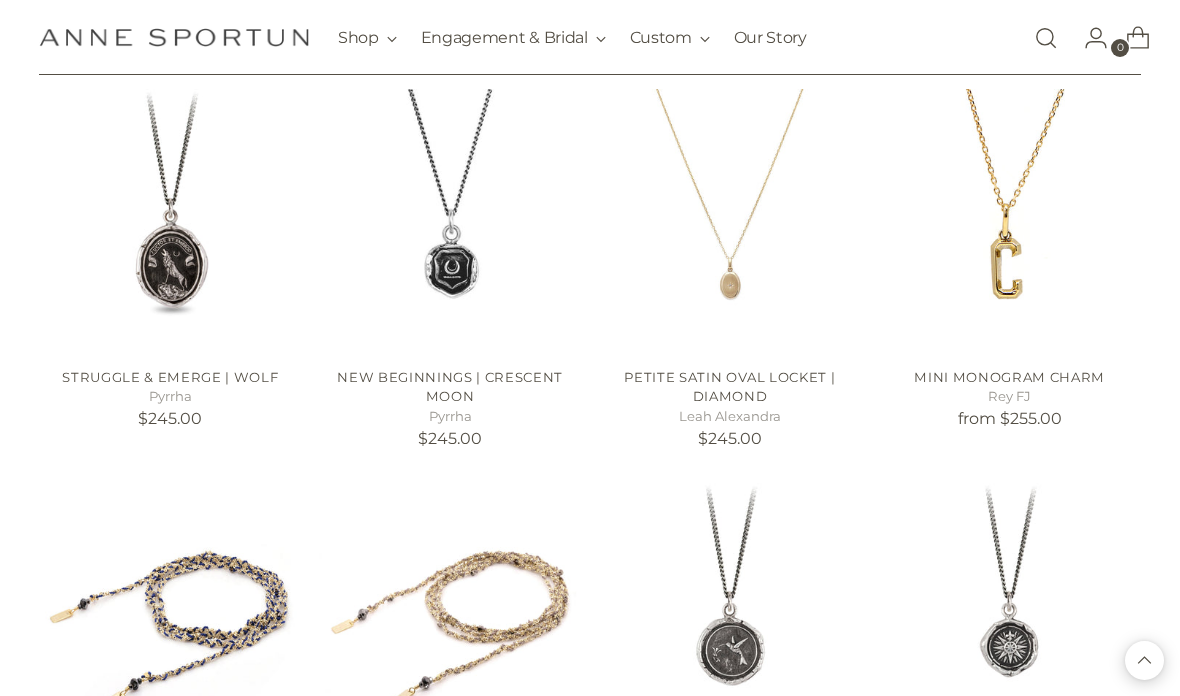 click at bounding box center [170, 614] 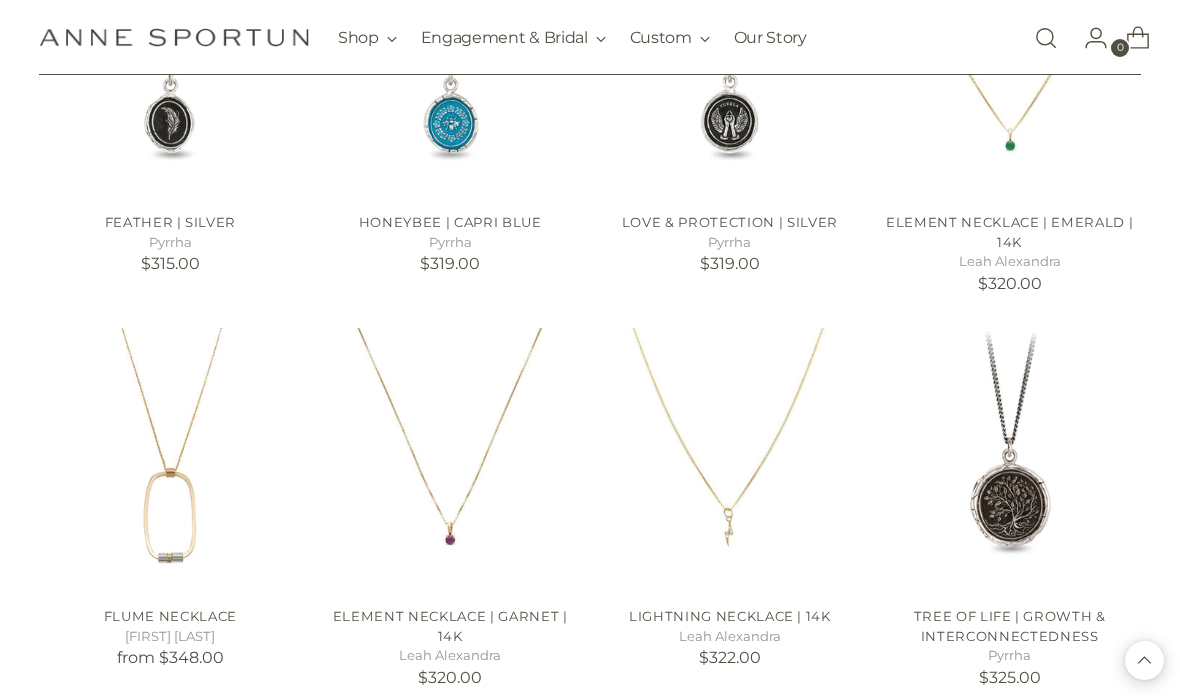 scroll, scrollTop: 5973, scrollLeft: 0, axis: vertical 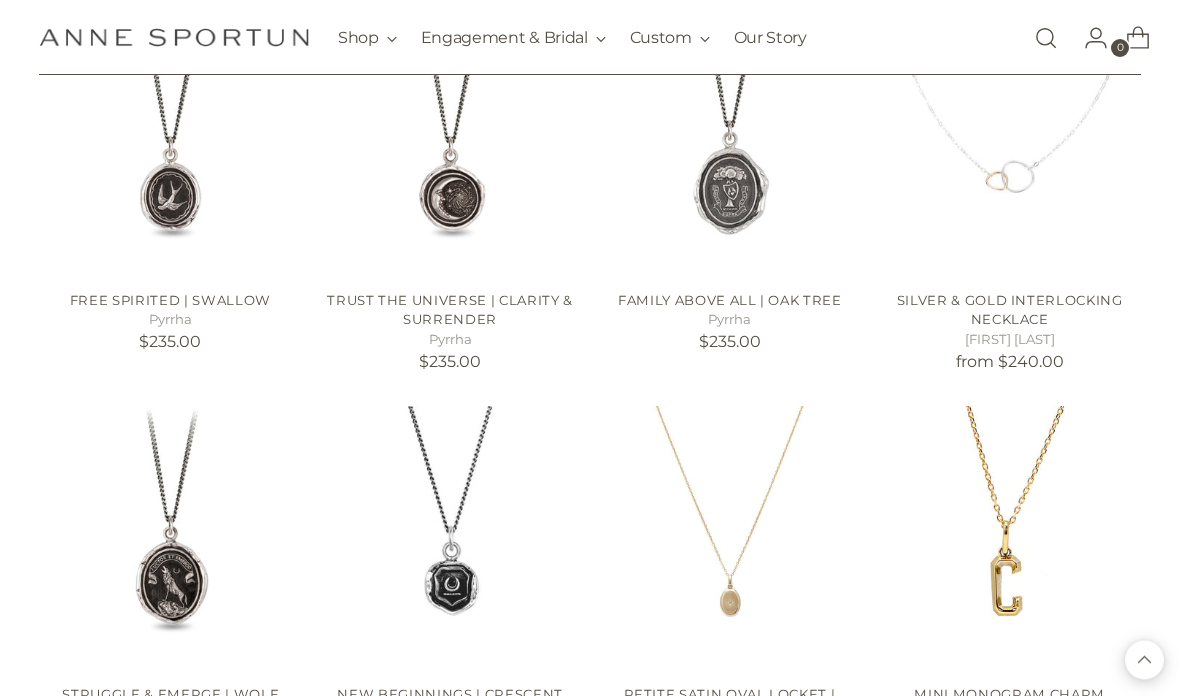 click at bounding box center [730, 538] 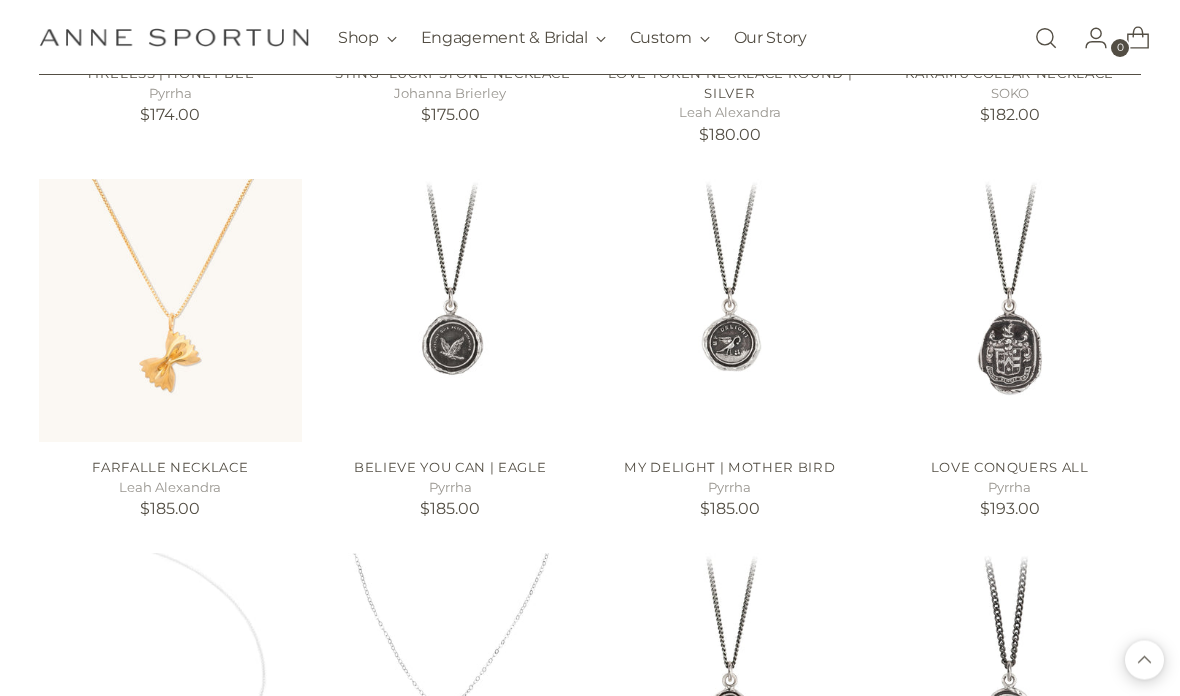 scroll, scrollTop: 1460, scrollLeft: 0, axis: vertical 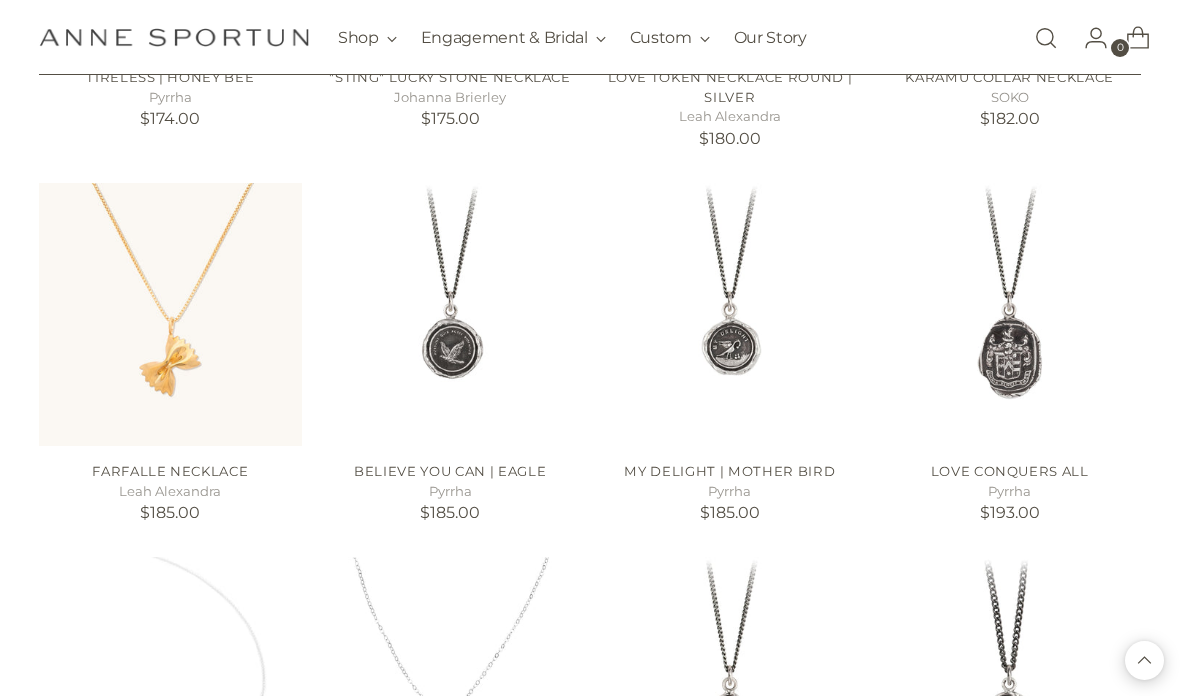 click at bounding box center (170, 314) 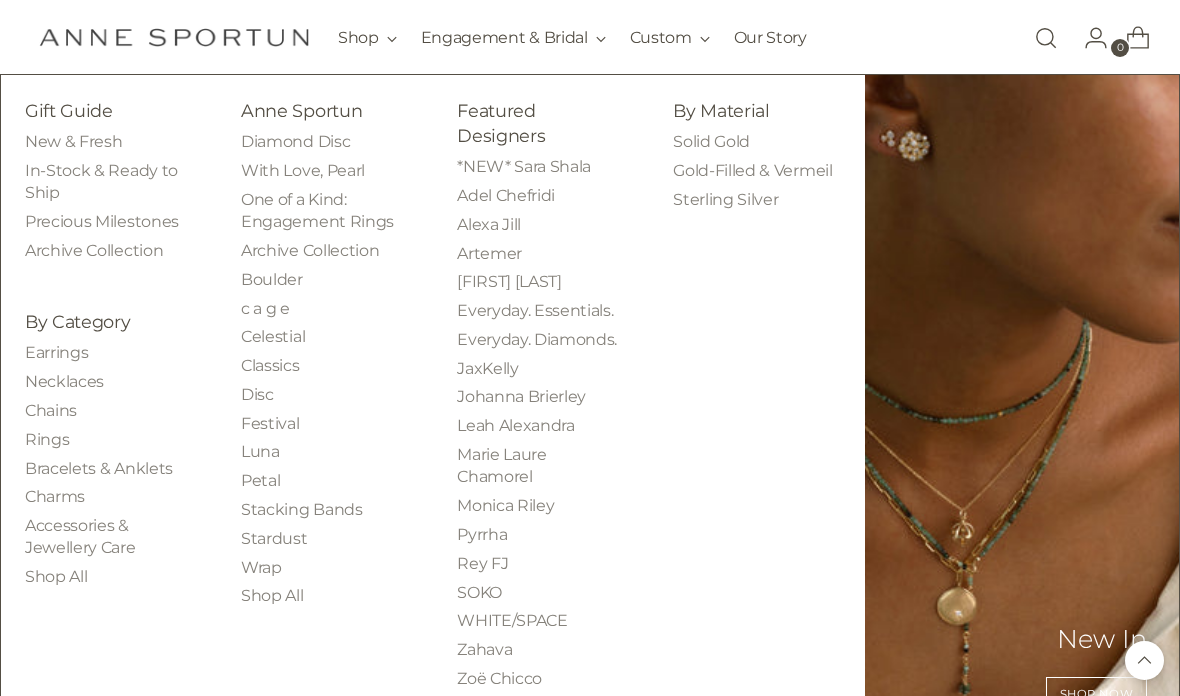 click on "Earrings" at bounding box center [56, 352] 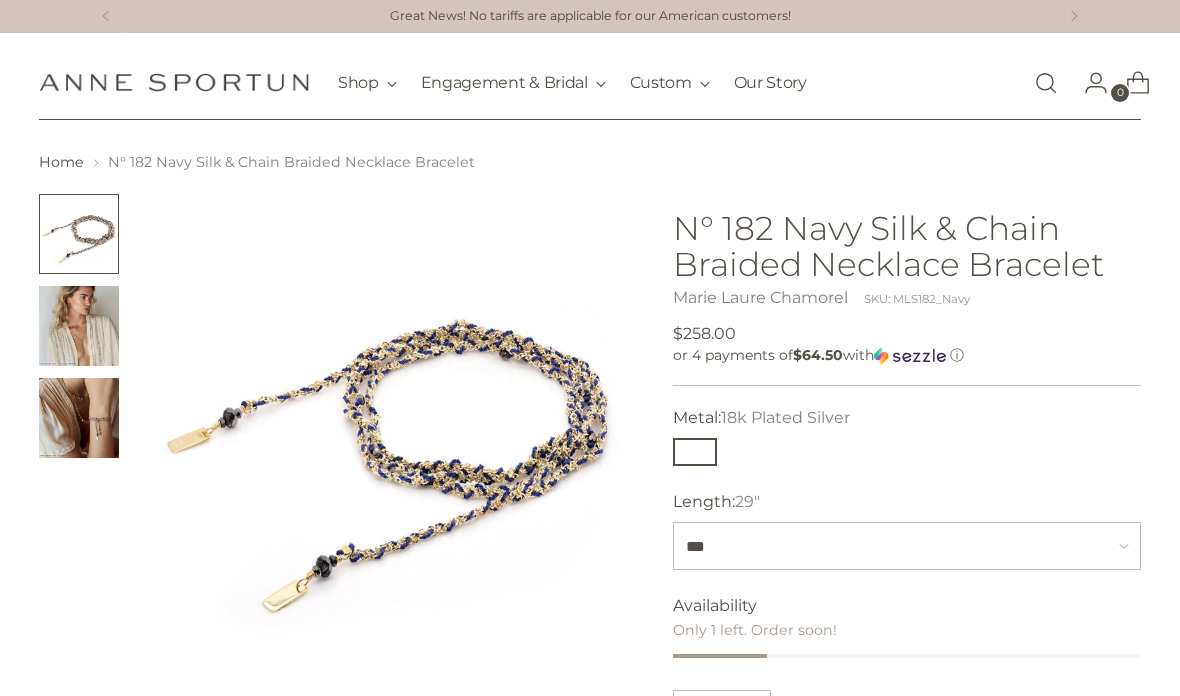 scroll, scrollTop: 18, scrollLeft: 0, axis: vertical 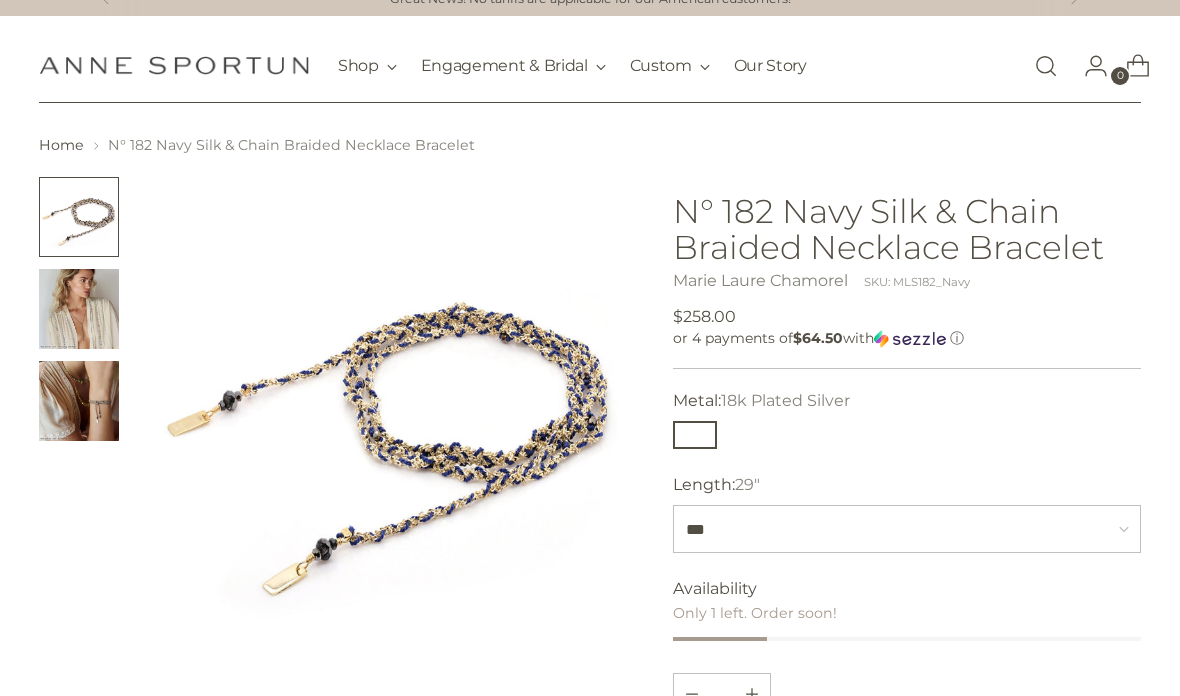 click at bounding box center (79, 309) 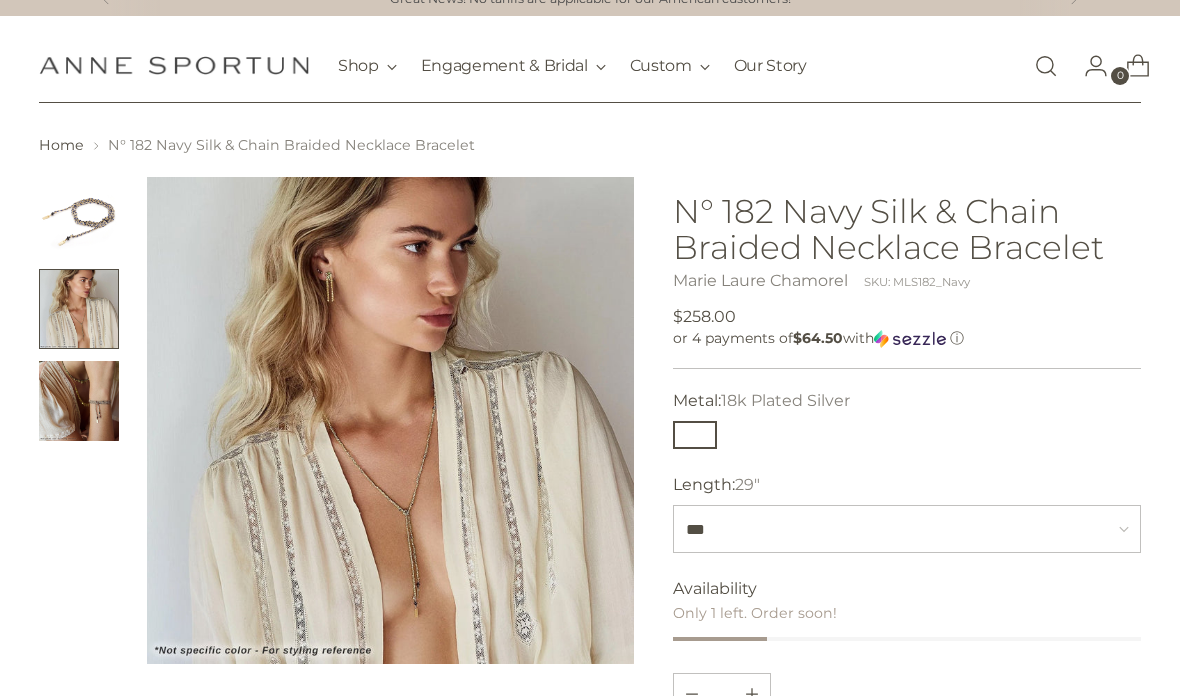 click at bounding box center [79, 401] 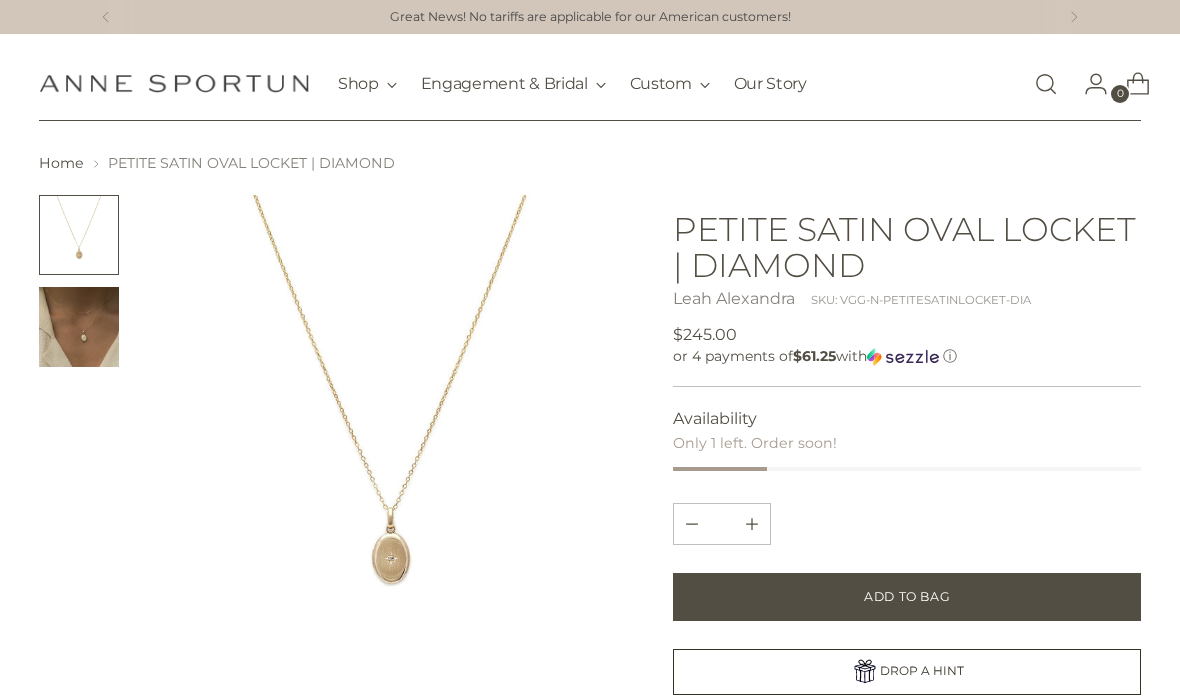 scroll, scrollTop: 0, scrollLeft: 0, axis: both 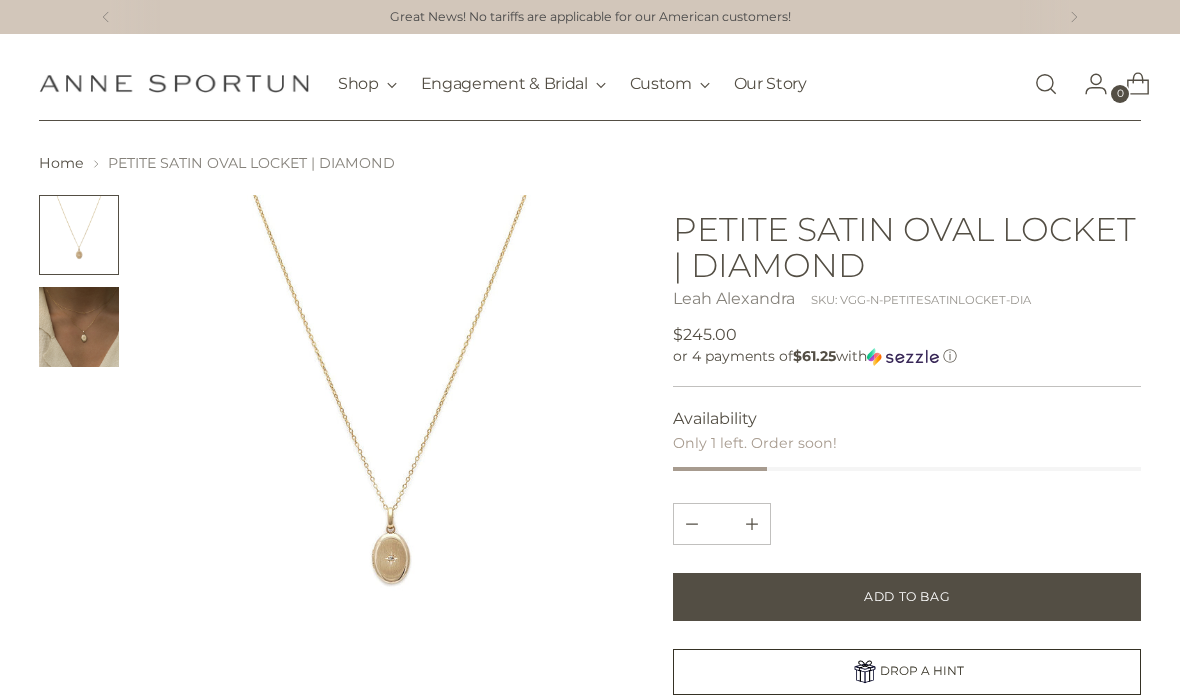 click at bounding box center (79, 327) 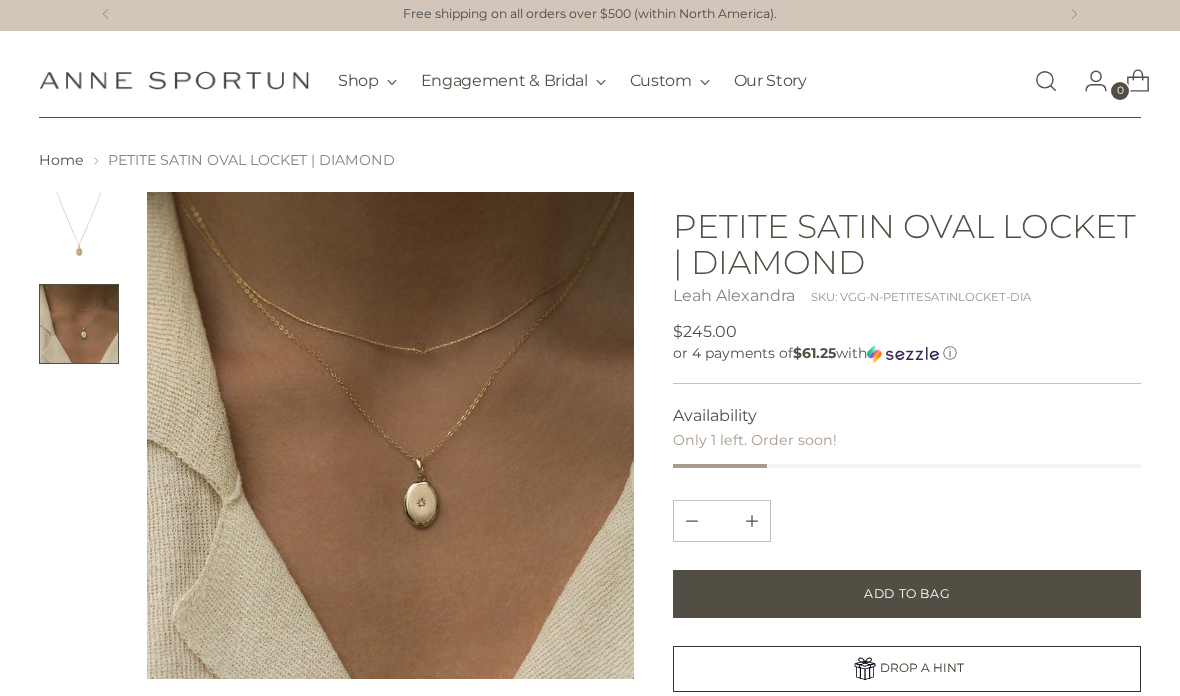 scroll, scrollTop: 0, scrollLeft: 0, axis: both 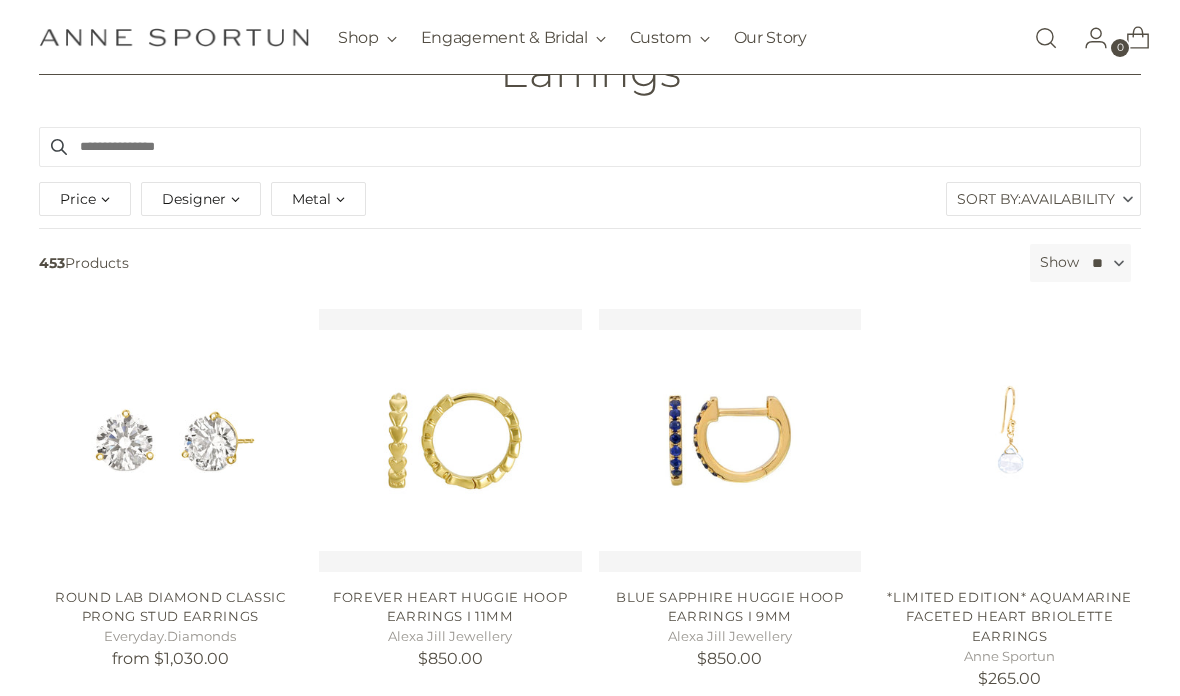 click on "Sort By:  Availability" at bounding box center (1043, 199) 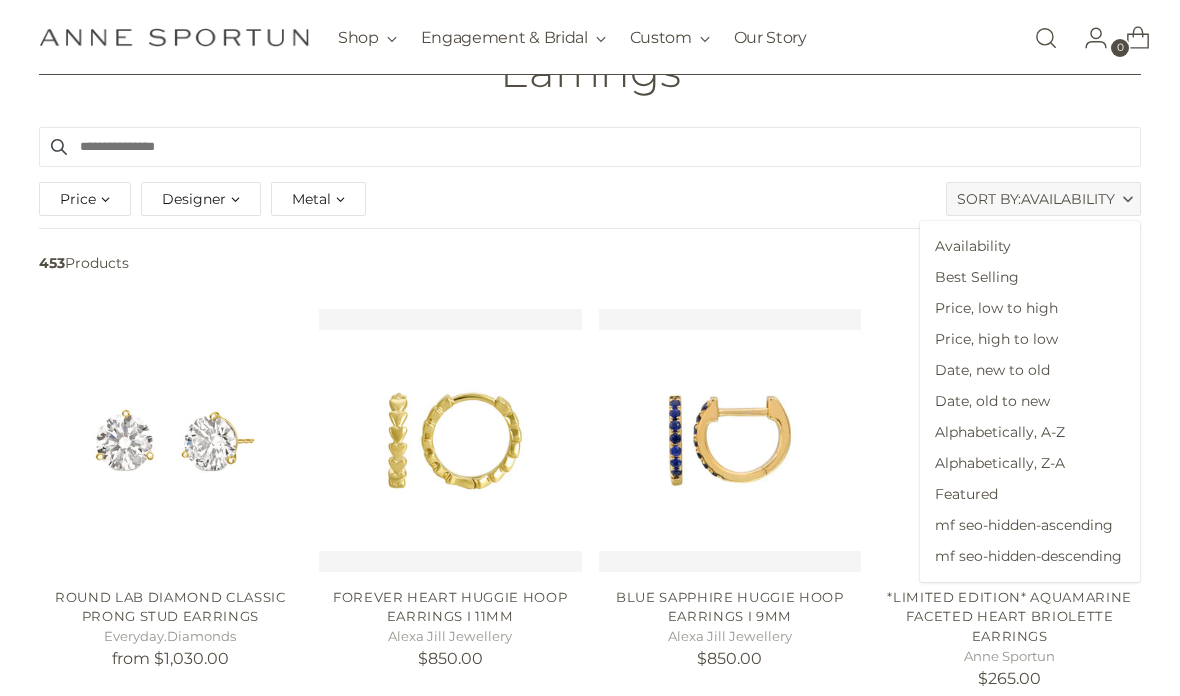 click on "Price, low to high" at bounding box center (1030, 308) 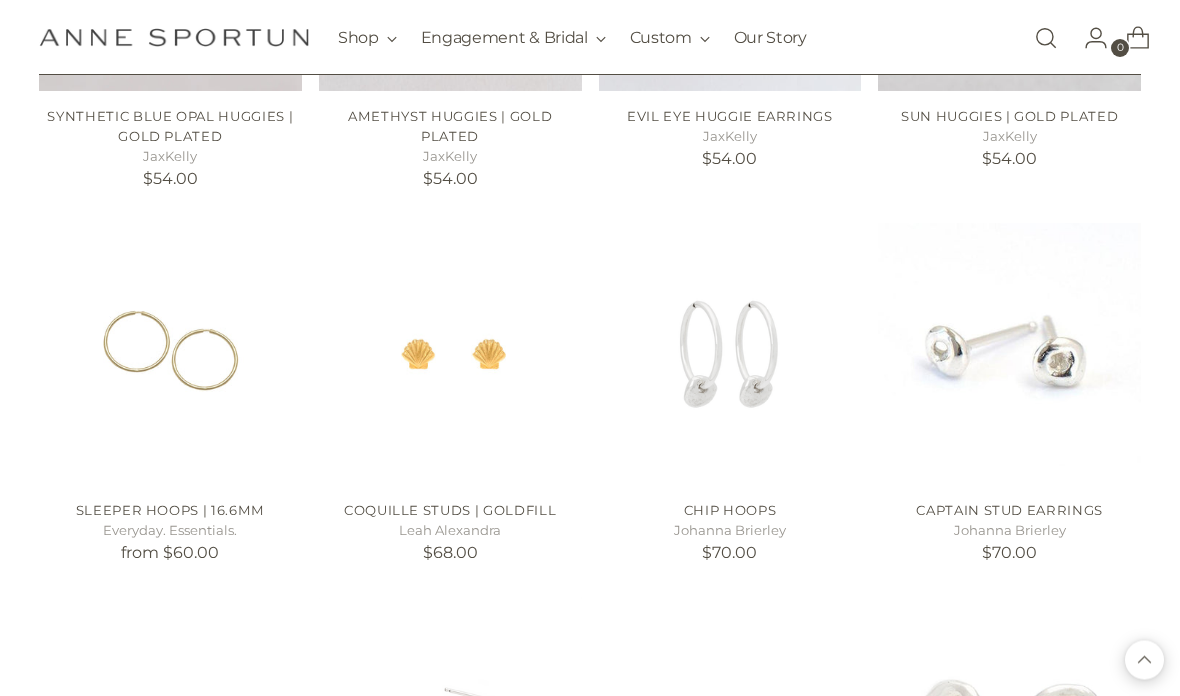 scroll, scrollTop: 1461, scrollLeft: 0, axis: vertical 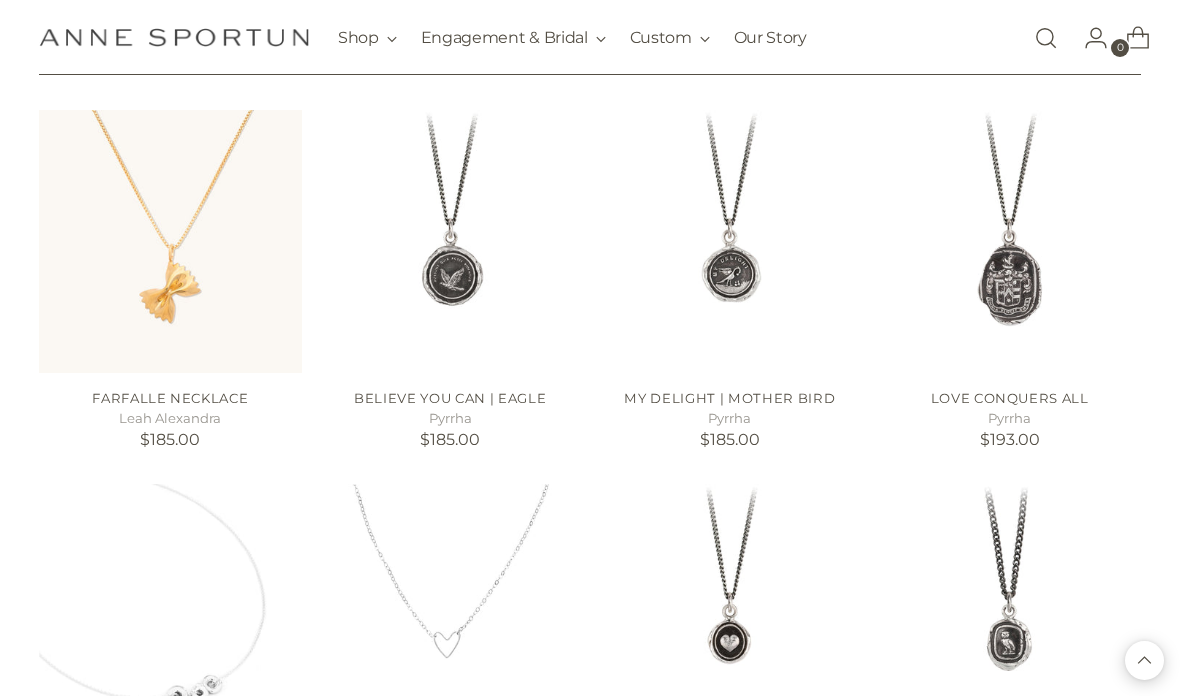 click at bounding box center (170, 241) 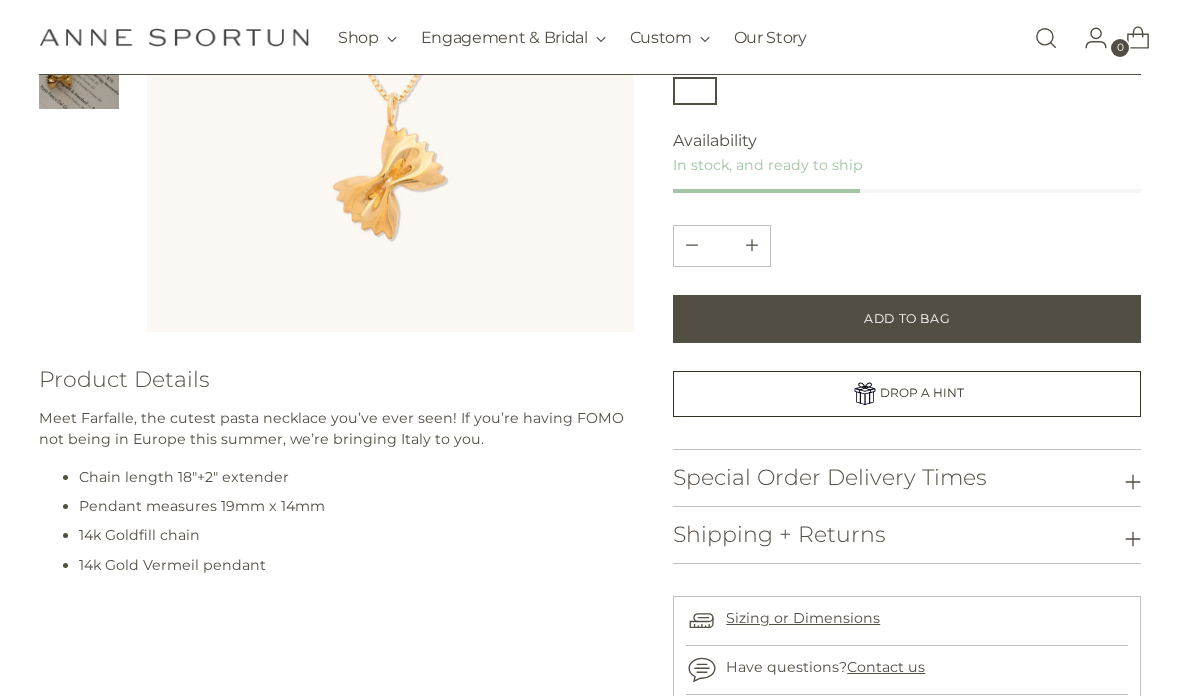 scroll, scrollTop: 351, scrollLeft: 0, axis: vertical 